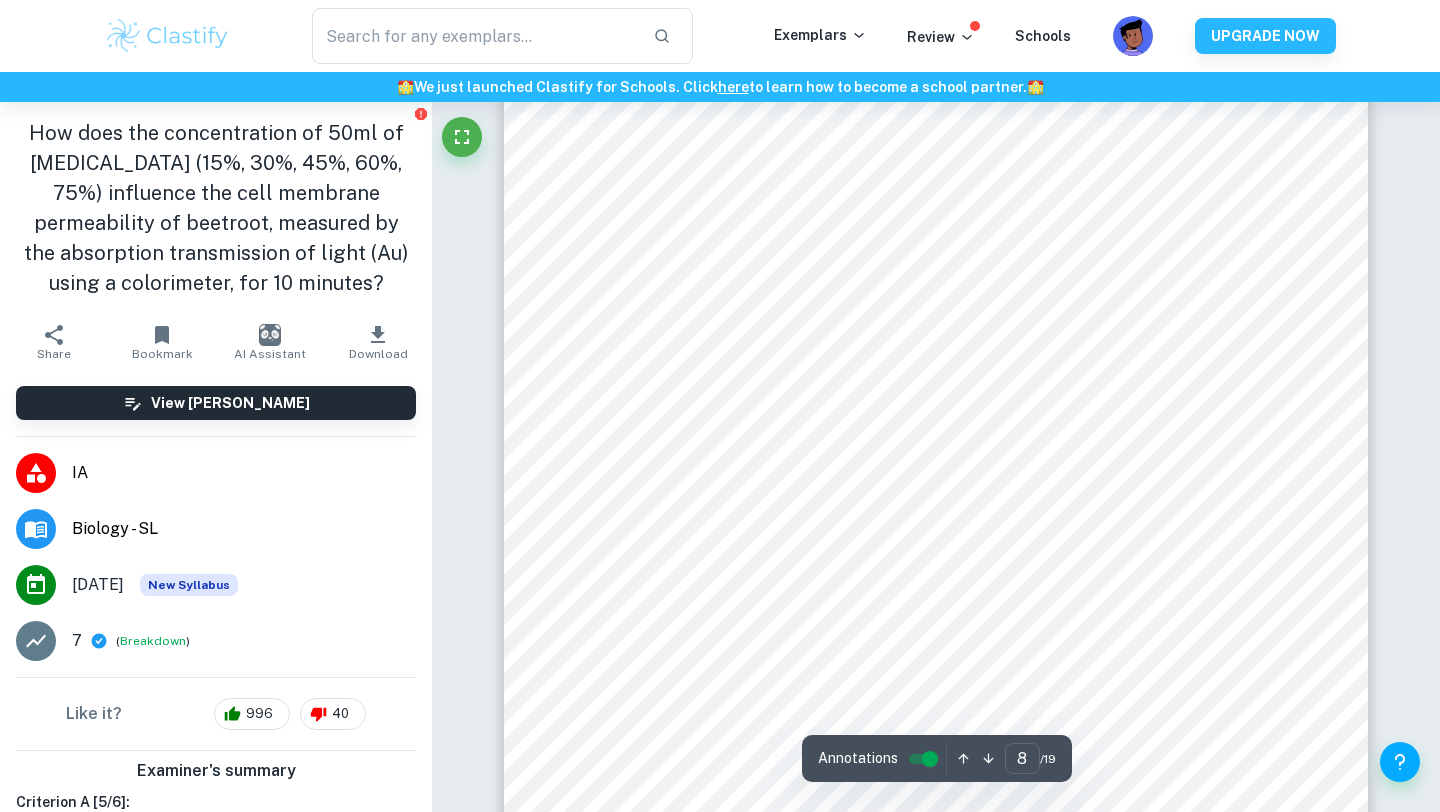 scroll, scrollTop: 9181, scrollLeft: 0, axis: vertical 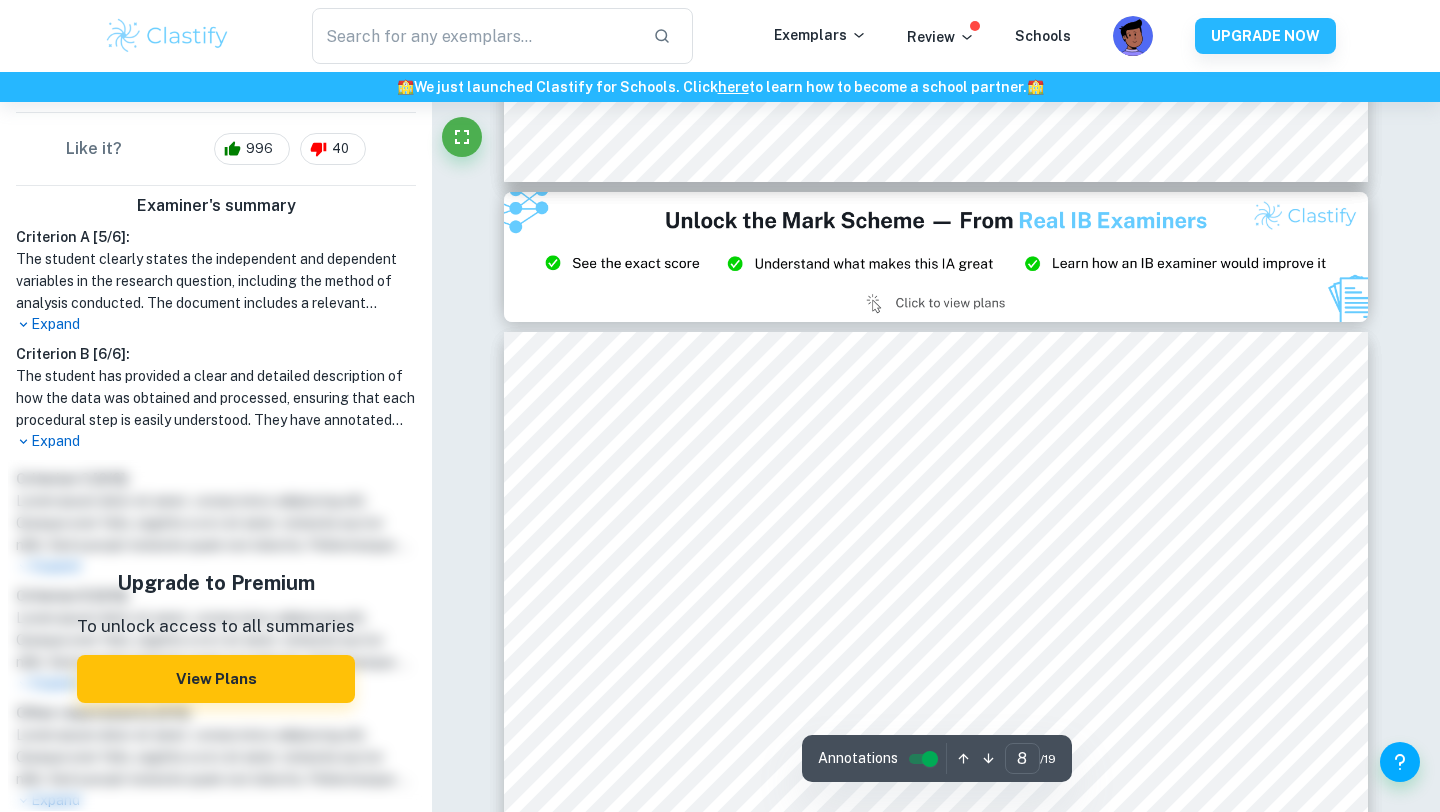 type on "9" 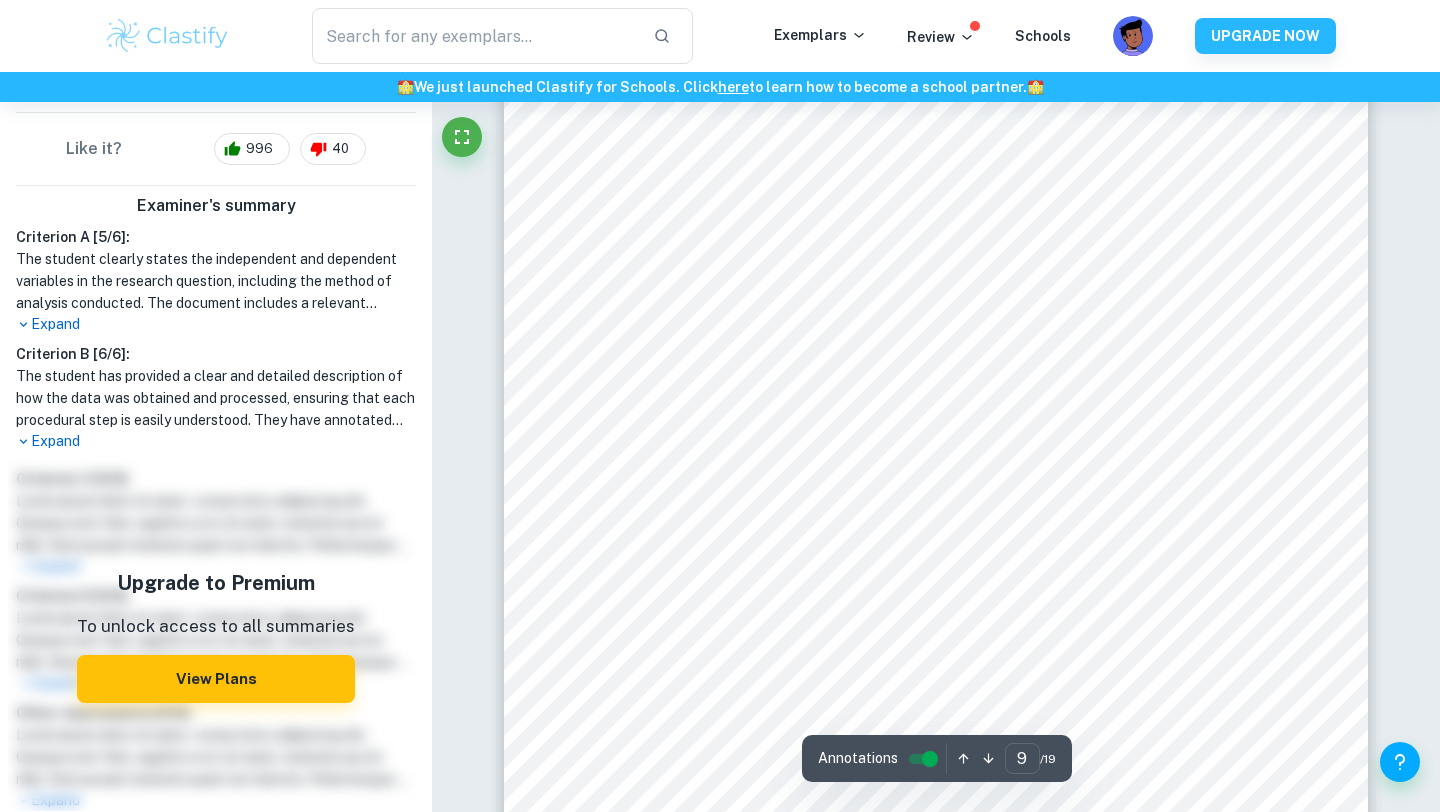 scroll, scrollTop: 10691, scrollLeft: 0, axis: vertical 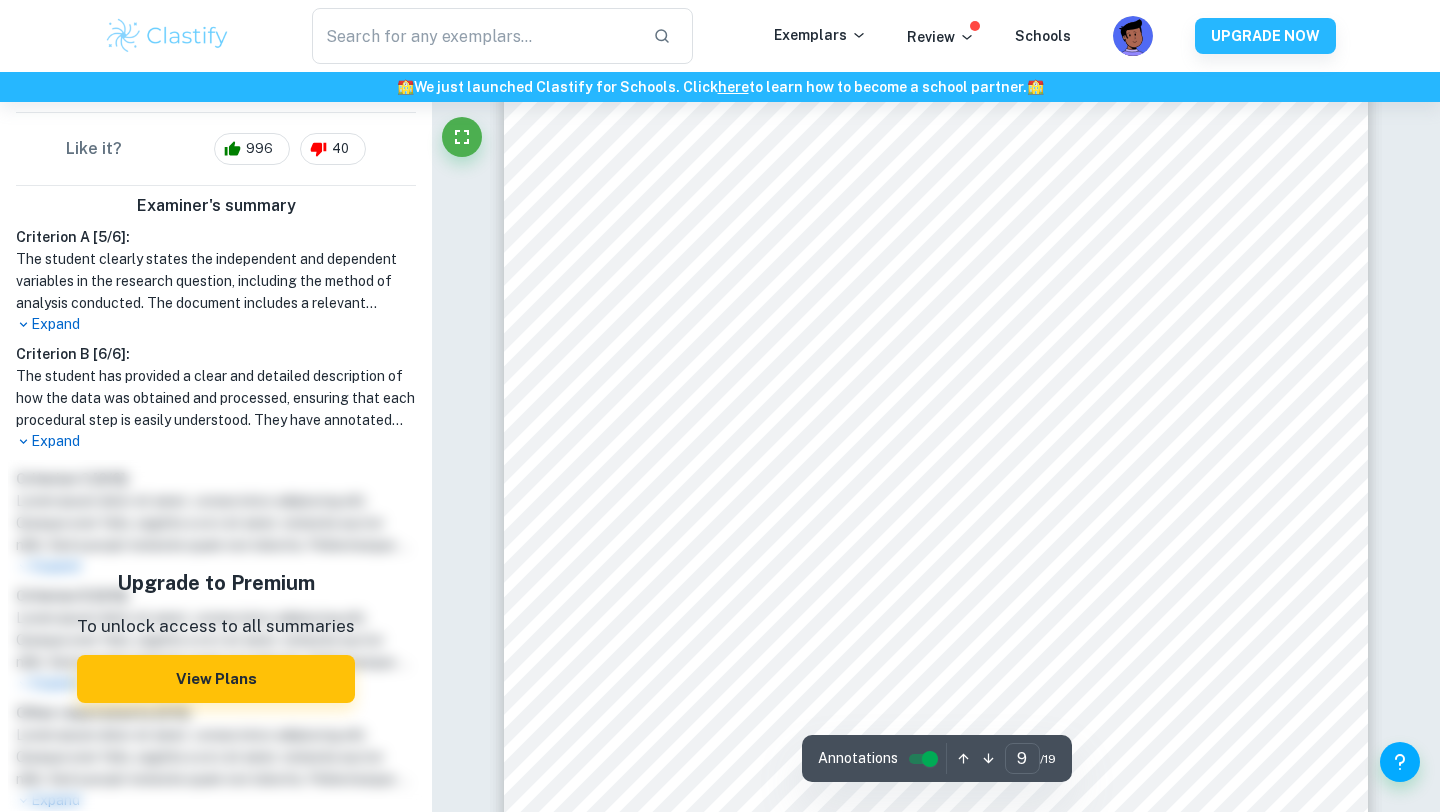 click at bounding box center (432, -10589) 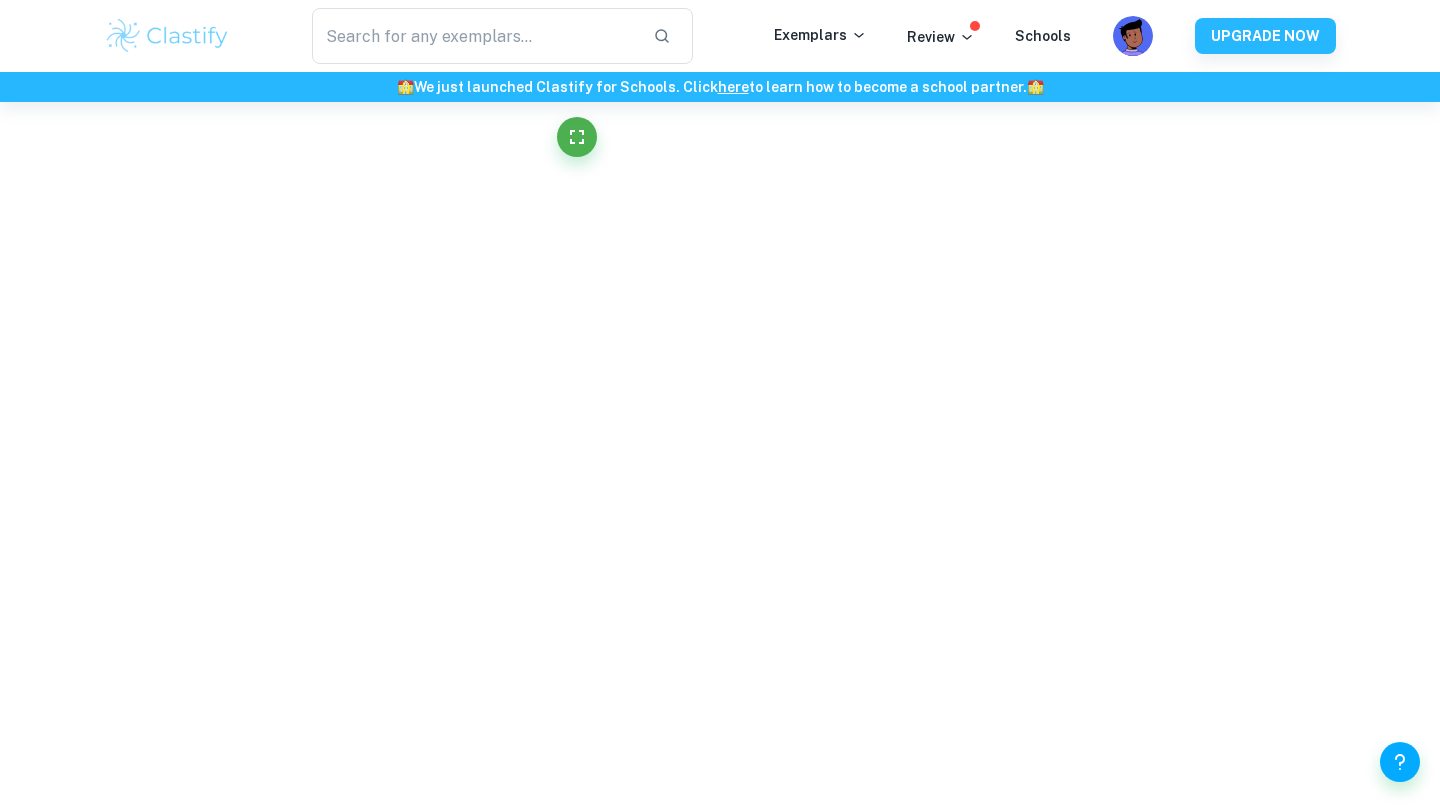 scroll, scrollTop: 10612, scrollLeft: 0, axis: vertical 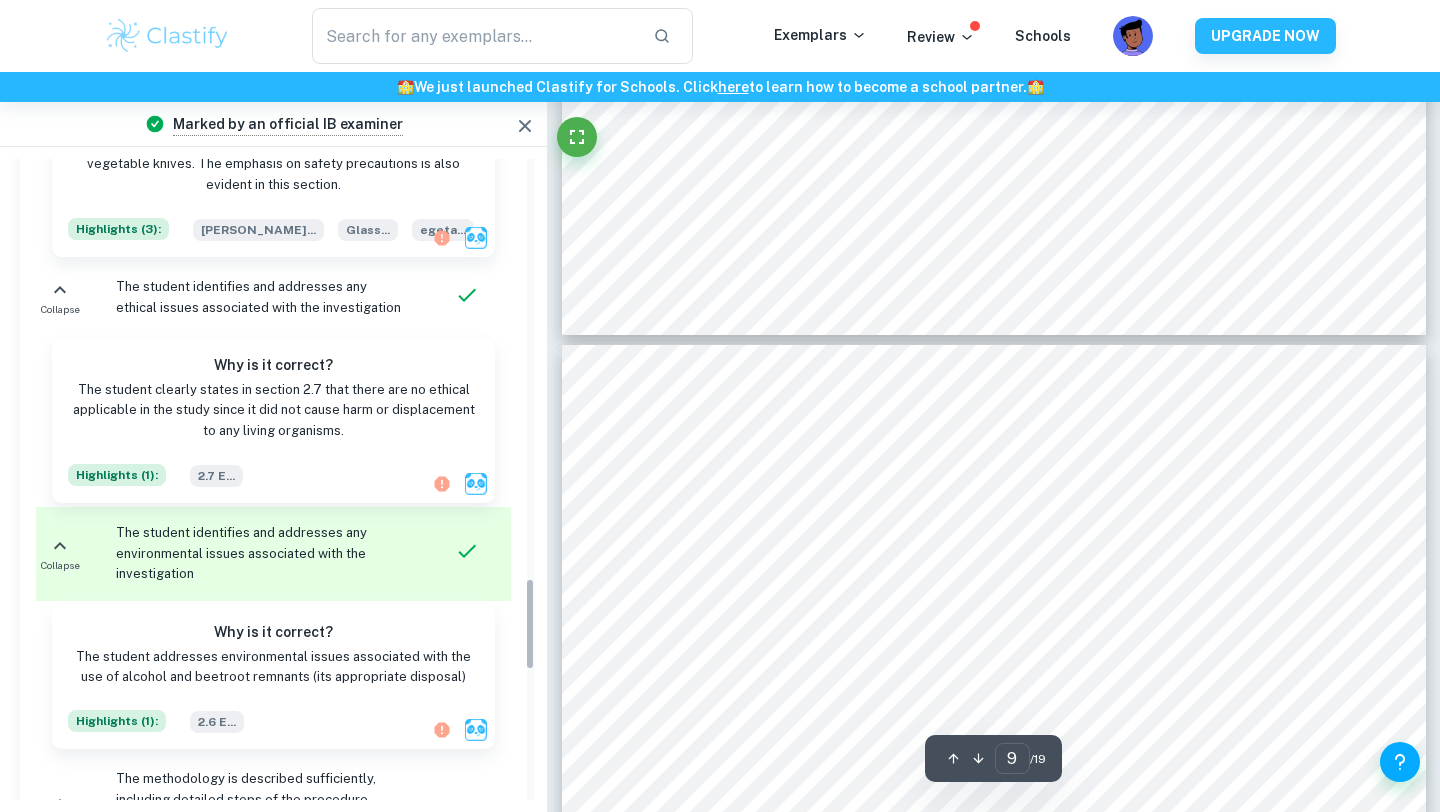 type on "10" 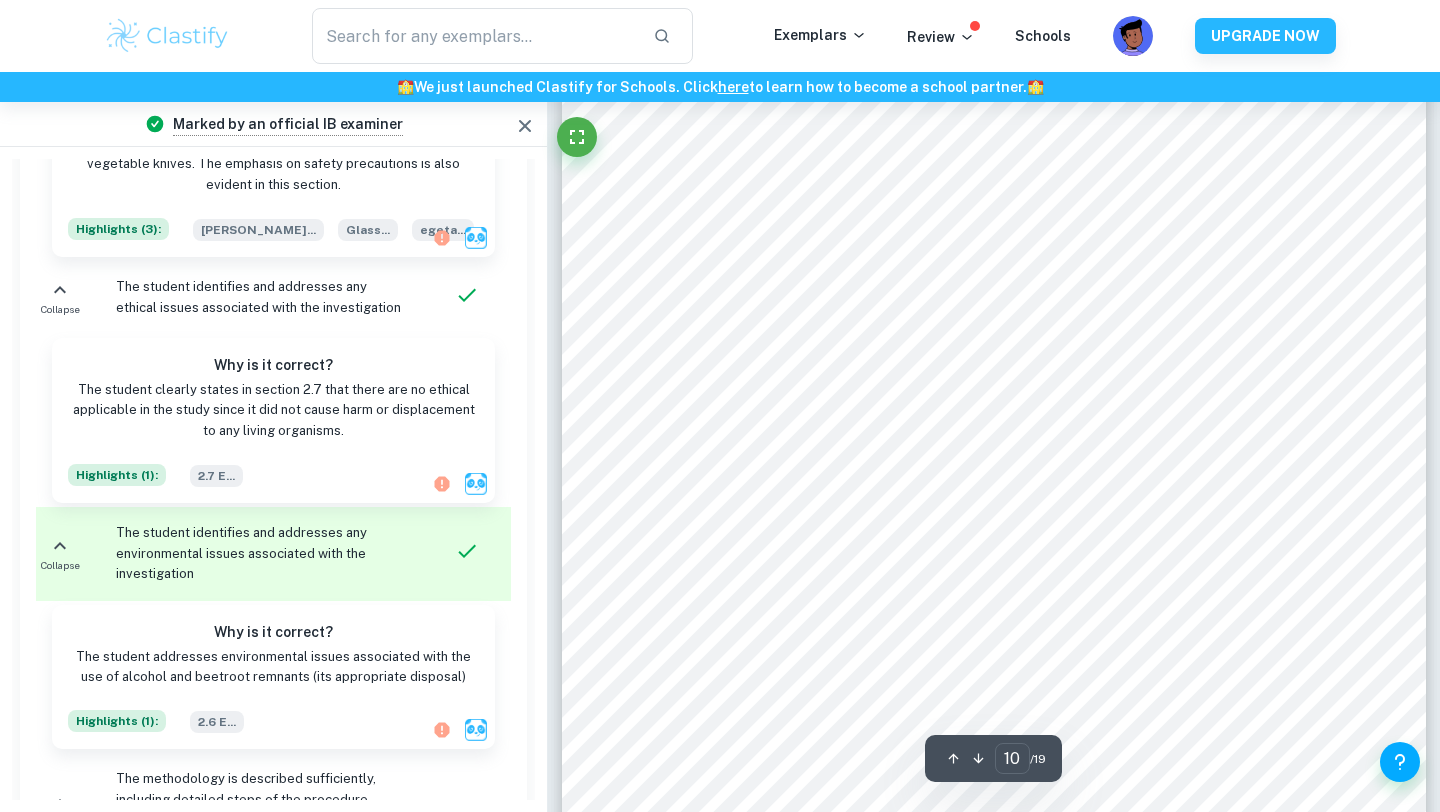 scroll, scrollTop: 11729, scrollLeft: 0, axis: vertical 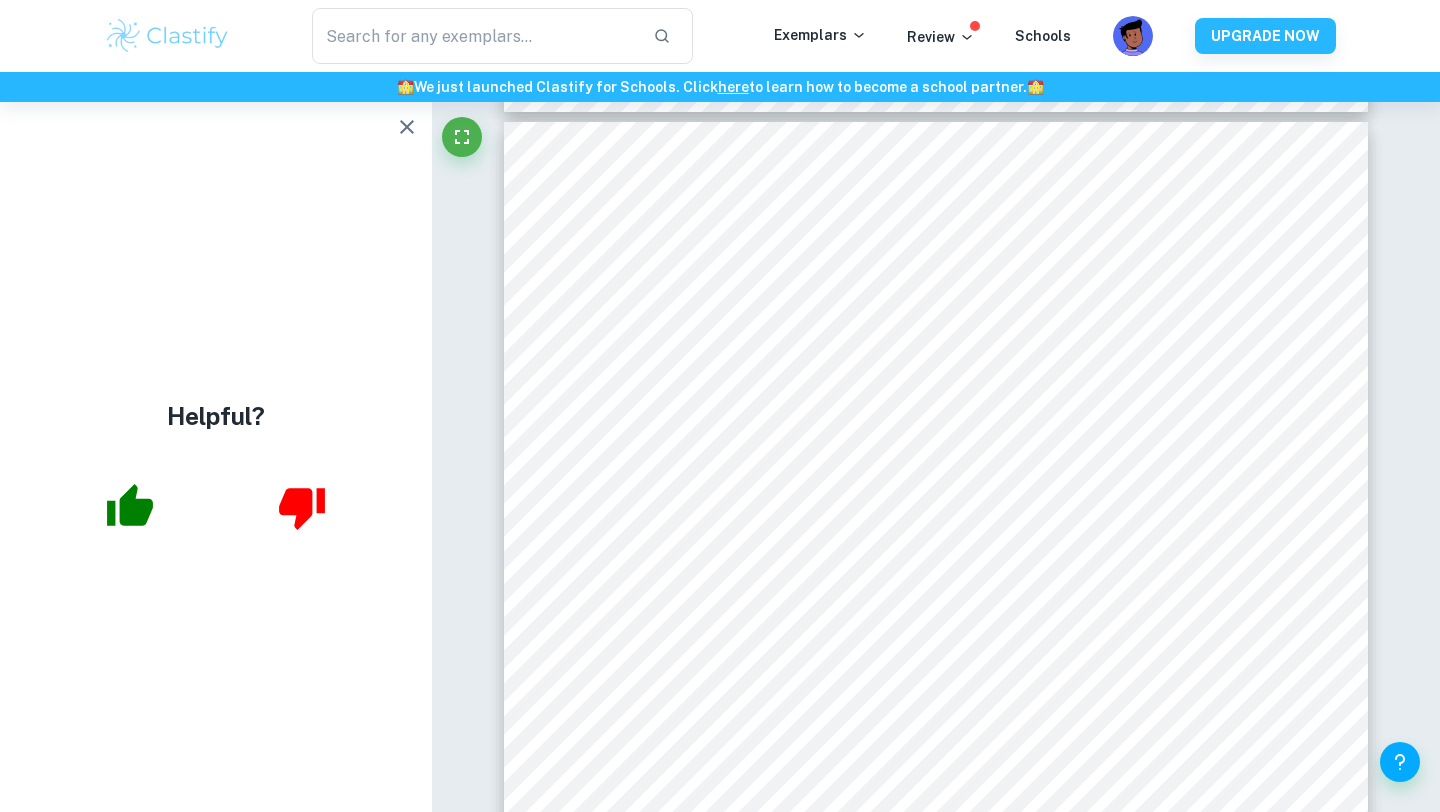type on "7" 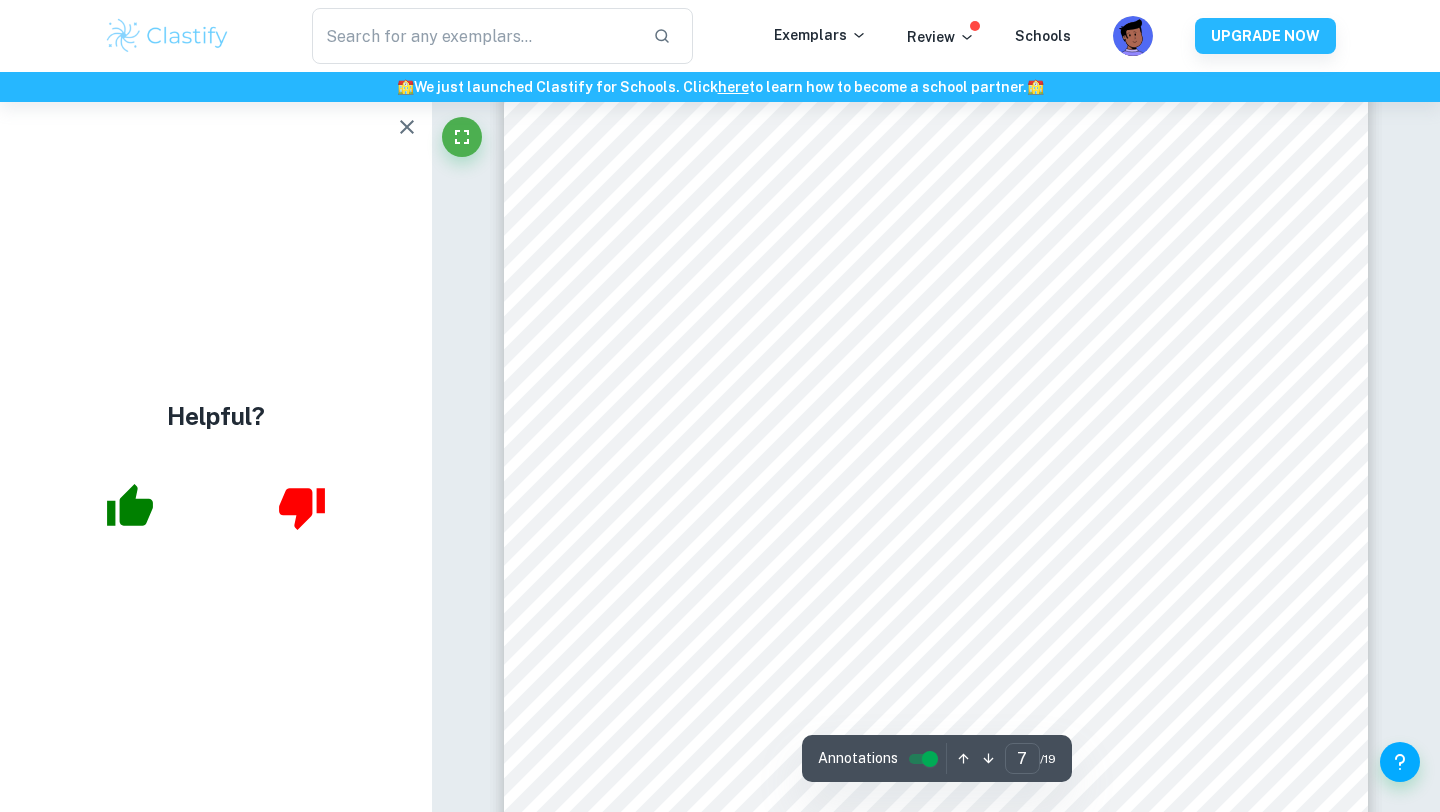 scroll, scrollTop: 8078, scrollLeft: 0, axis: vertical 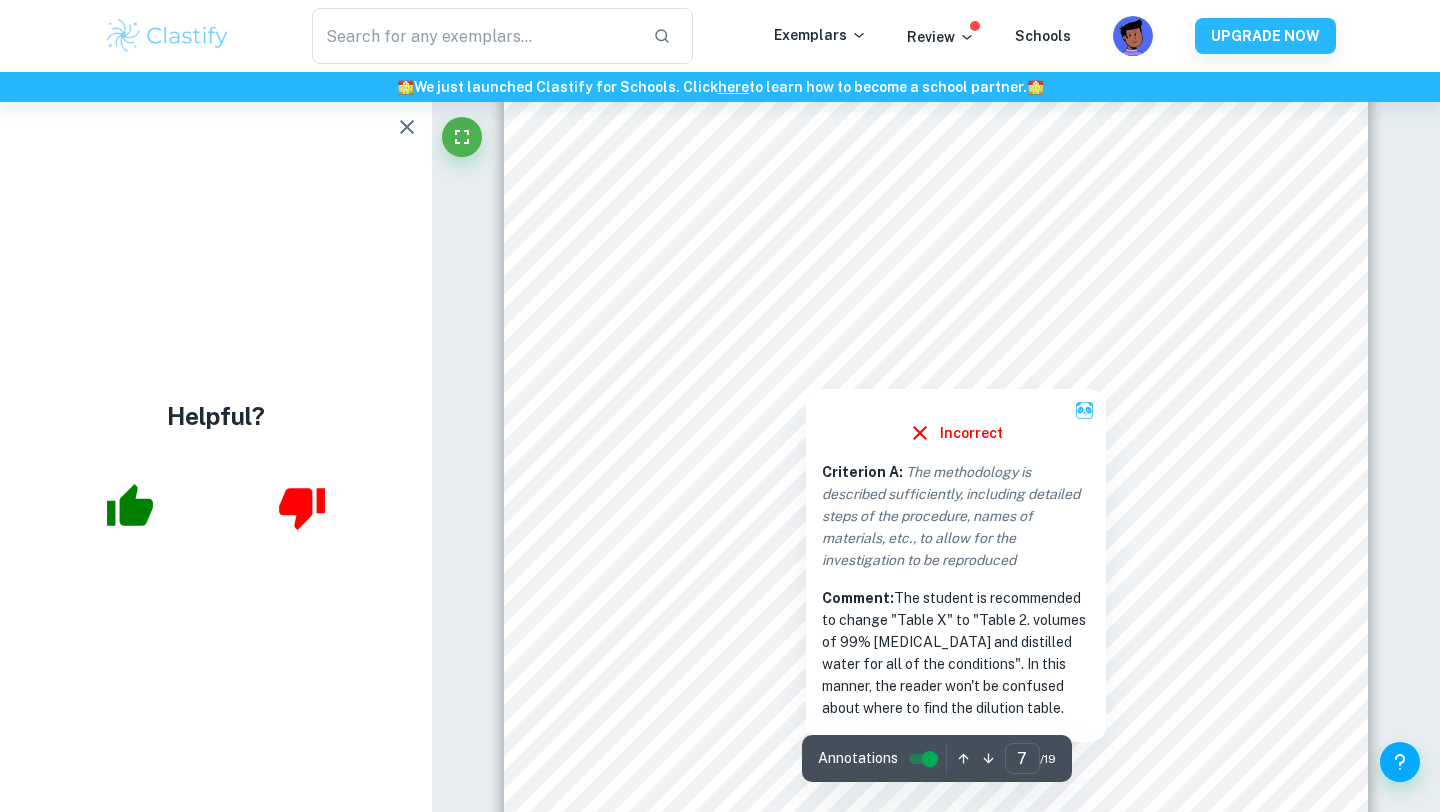 click at bounding box center (805, 373) 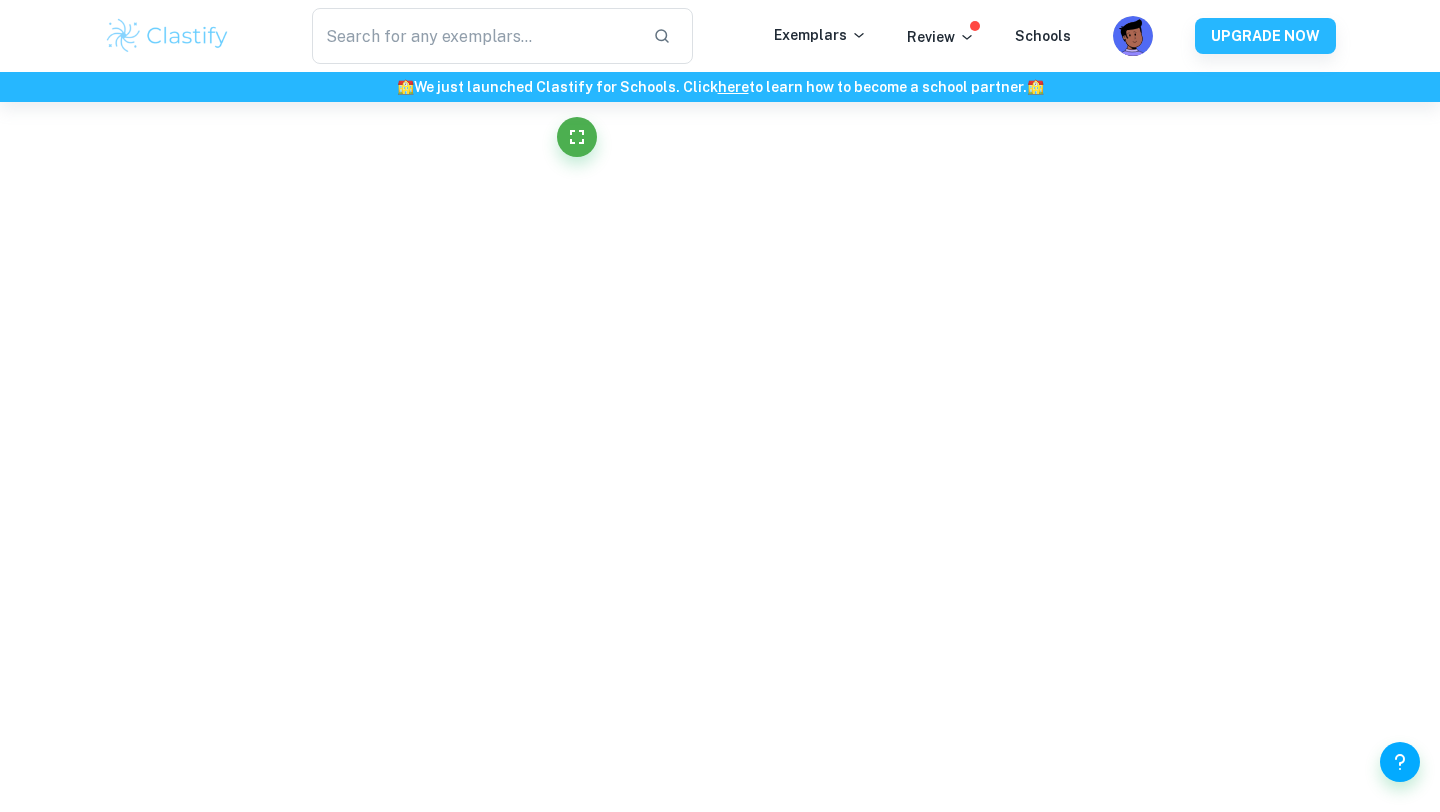 scroll, scrollTop: 3182, scrollLeft: 0, axis: vertical 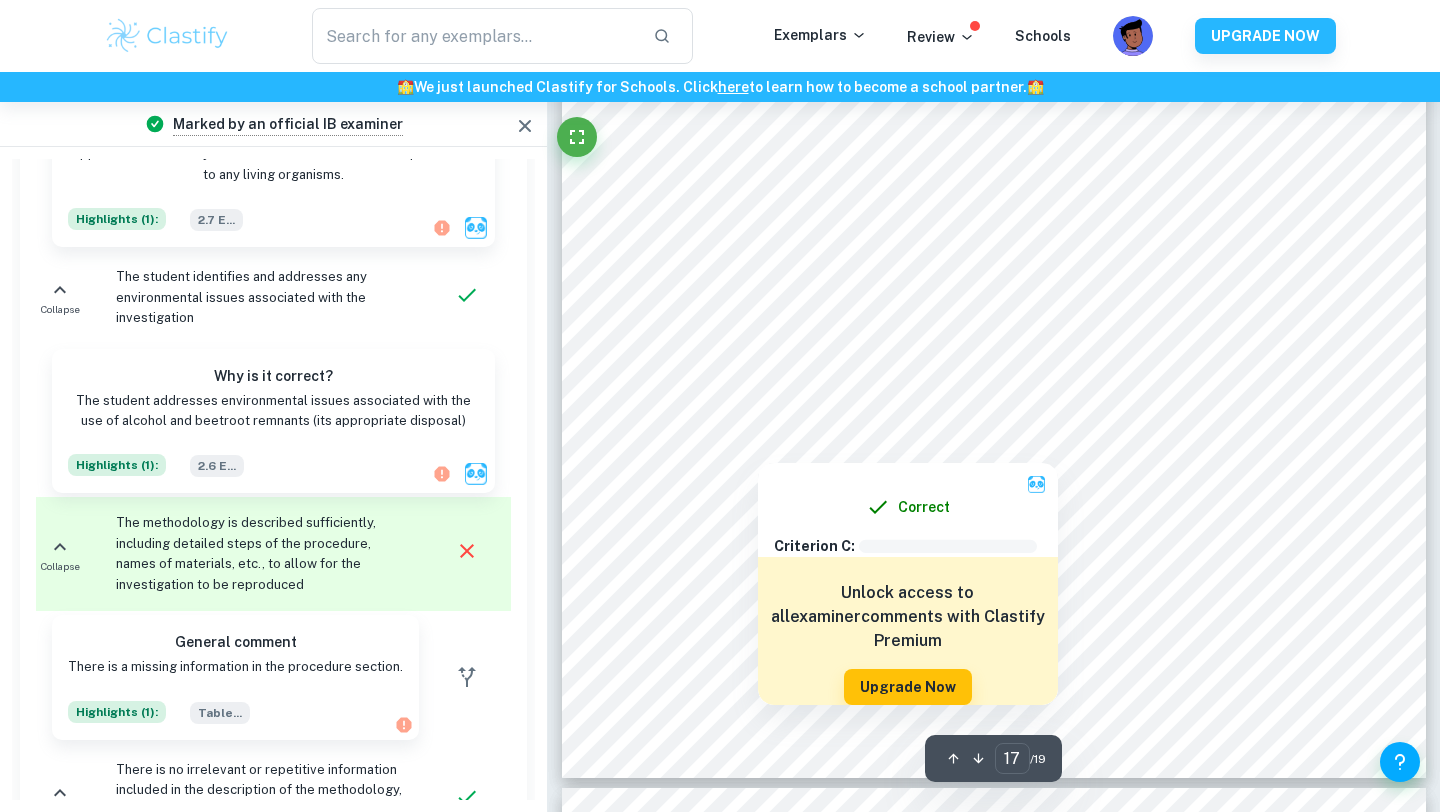 click at bounding box center (757, 448) 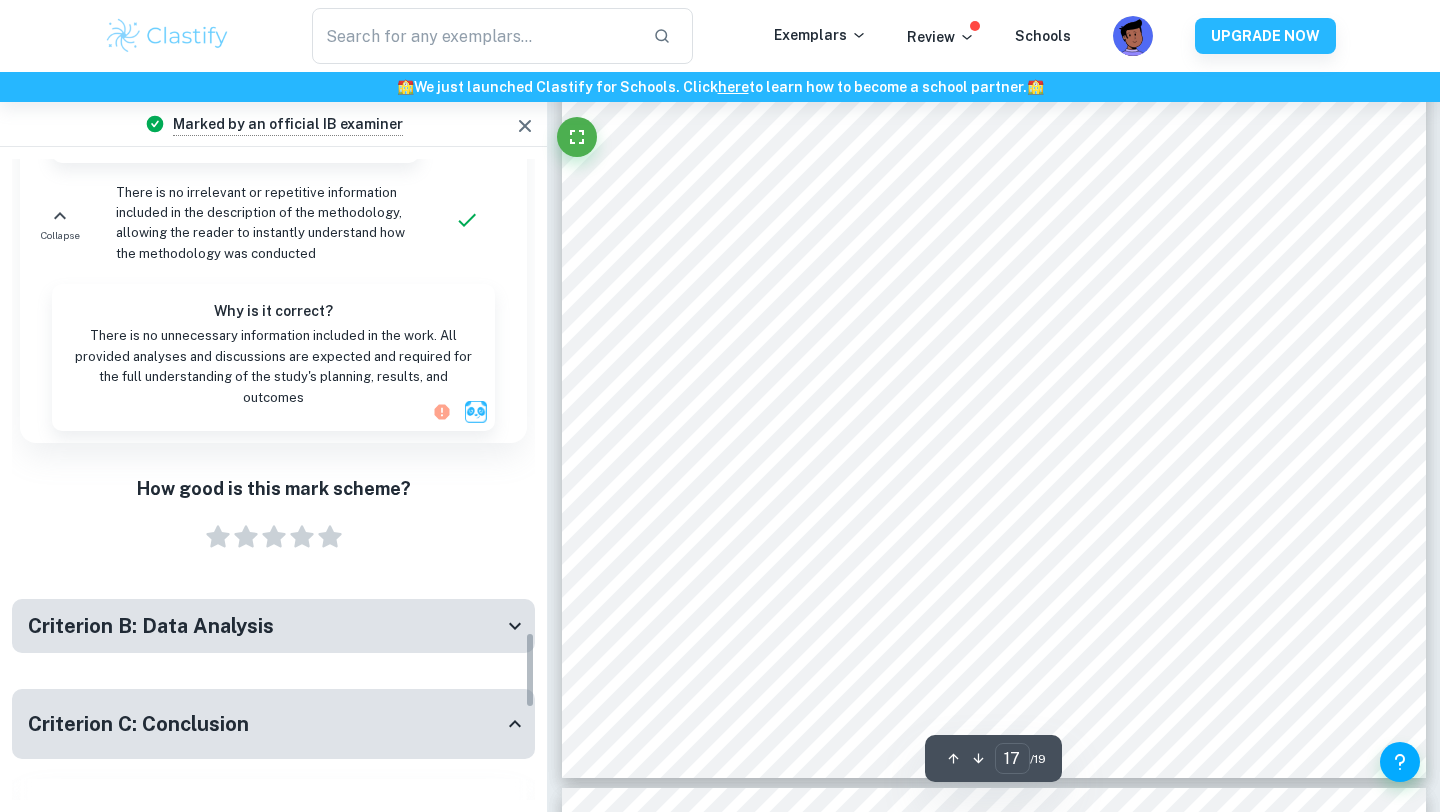 scroll, scrollTop: 3485, scrollLeft: 0, axis: vertical 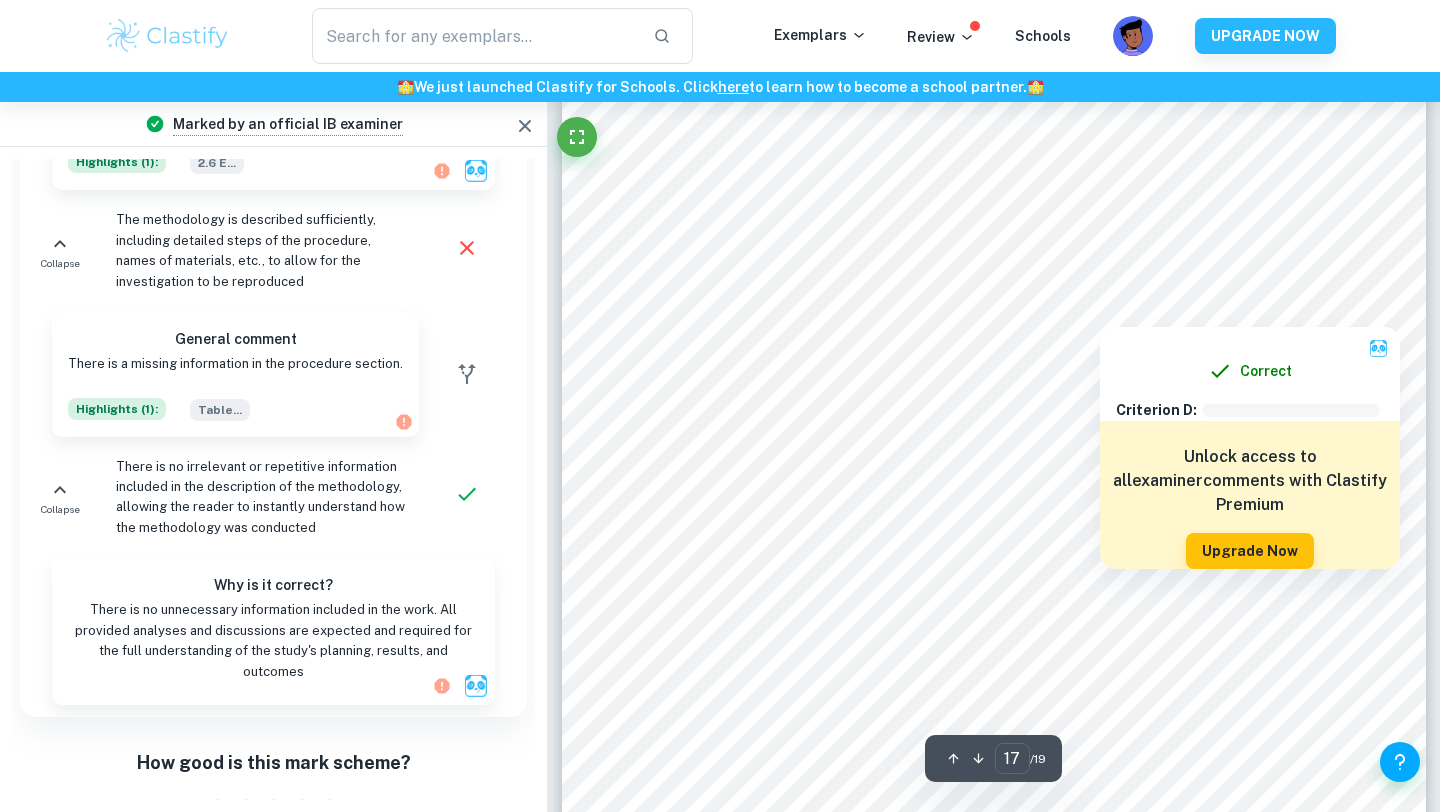click at bounding box center [1221, 224] 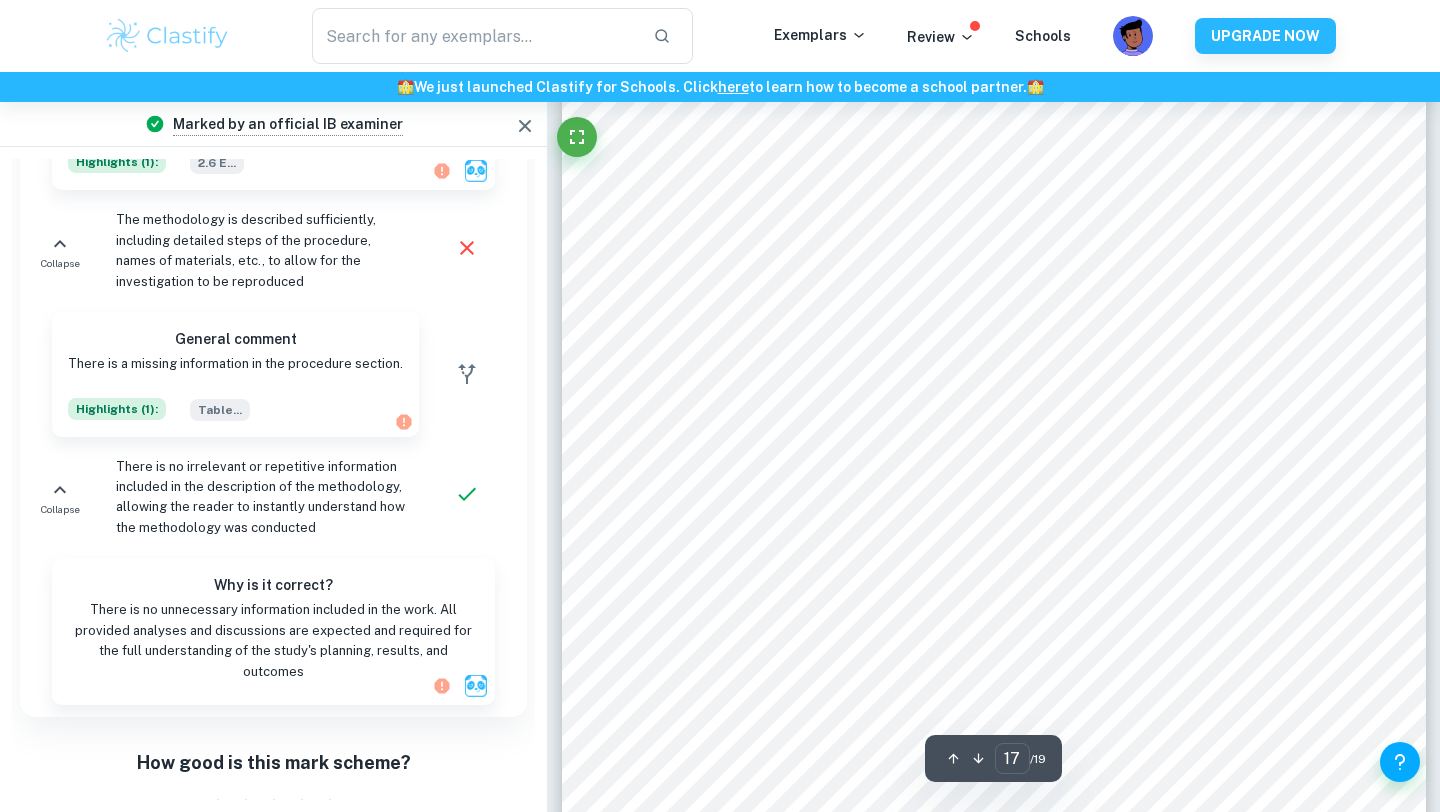 scroll, scrollTop: 5303, scrollLeft: 0, axis: vertical 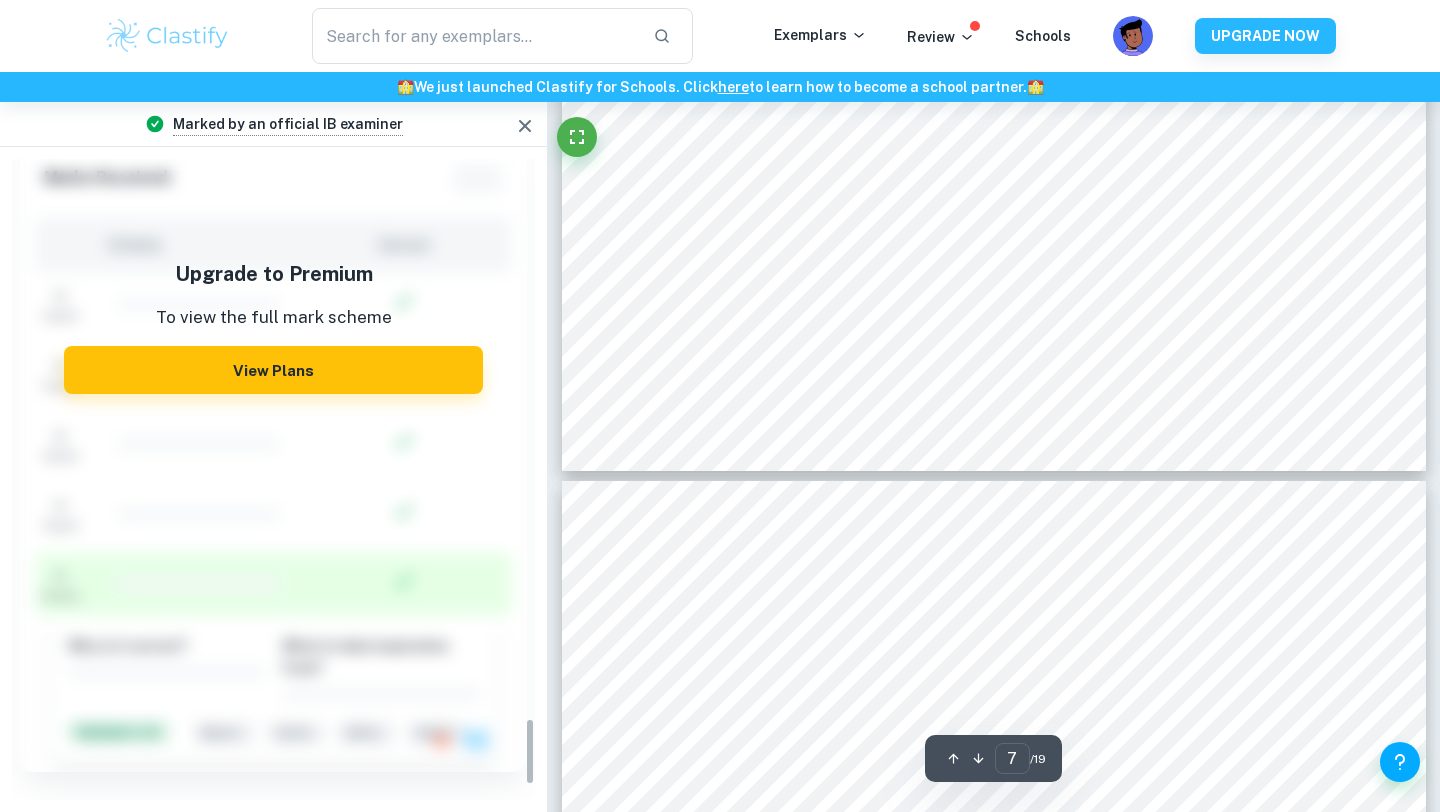 type on "6" 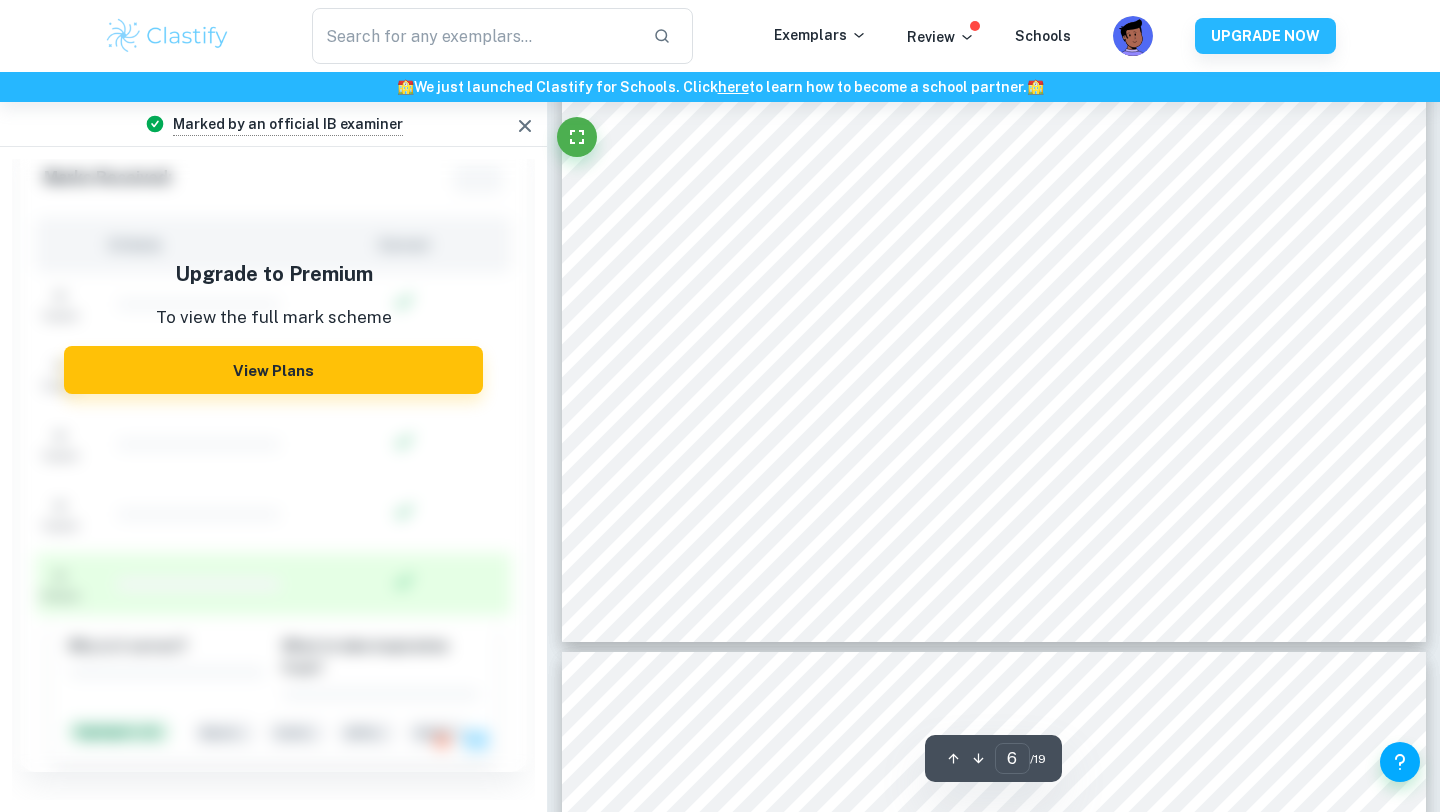 scroll, scrollTop: 6860, scrollLeft: 0, axis: vertical 